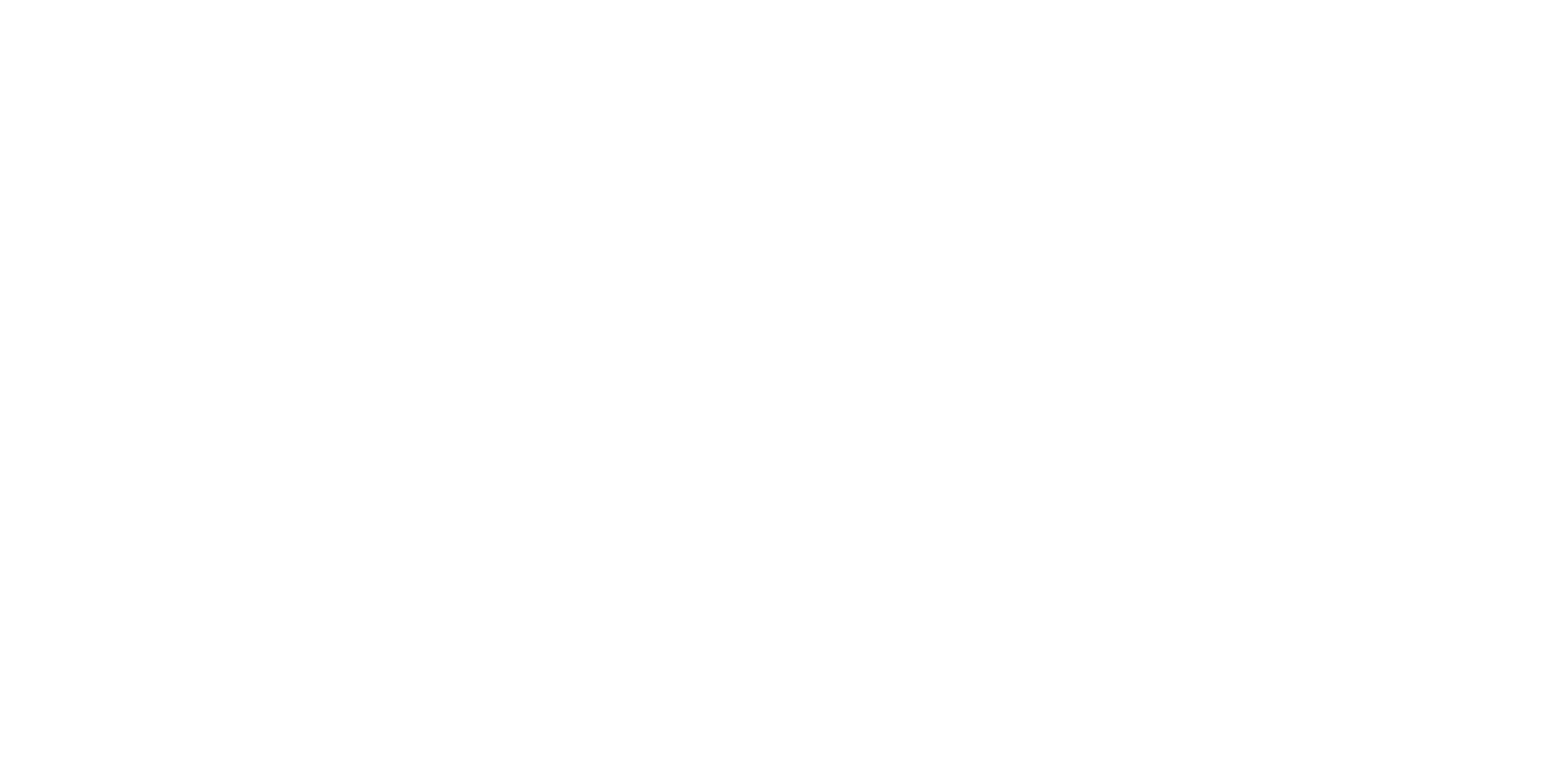 scroll, scrollTop: 0, scrollLeft: 0, axis: both 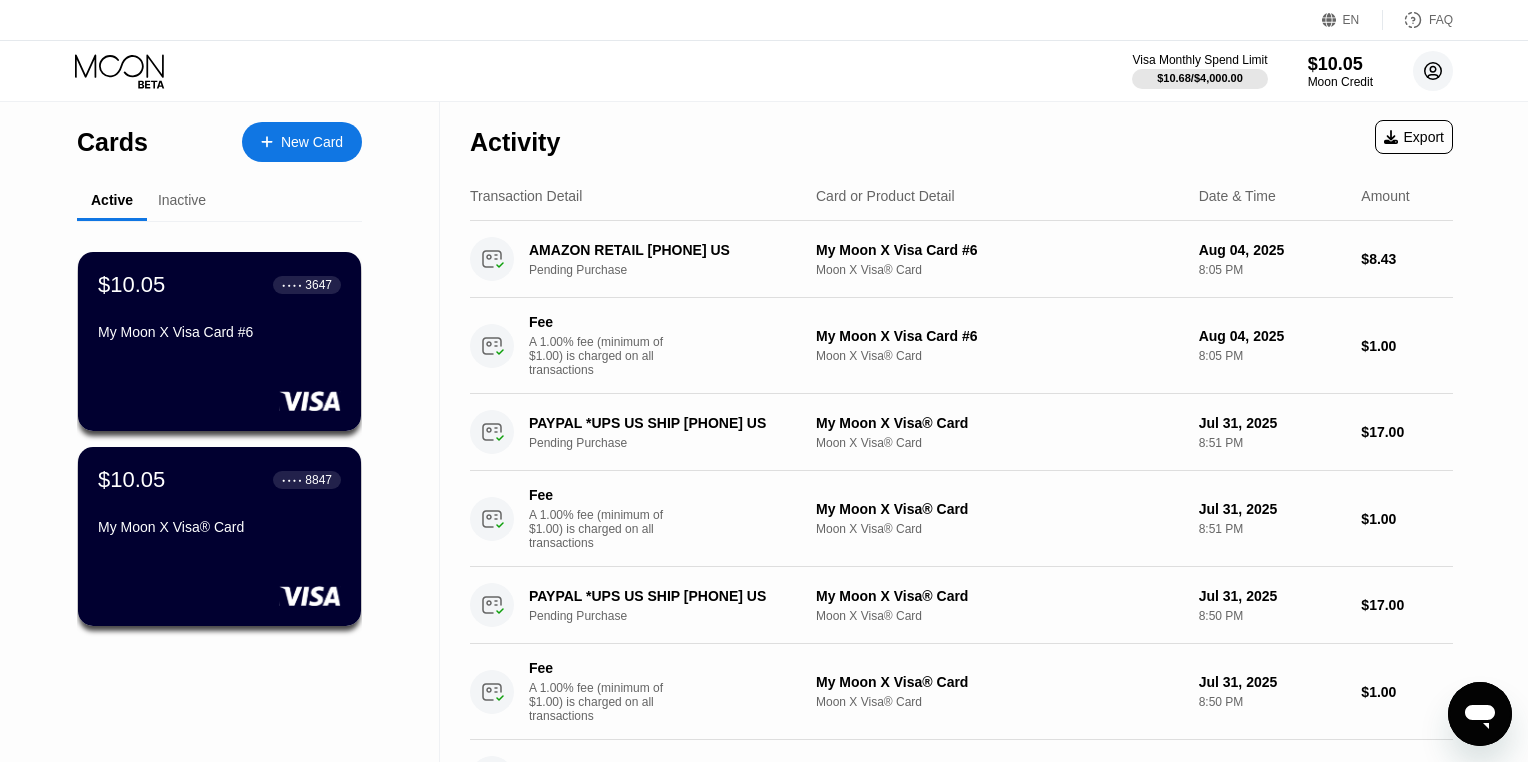 click 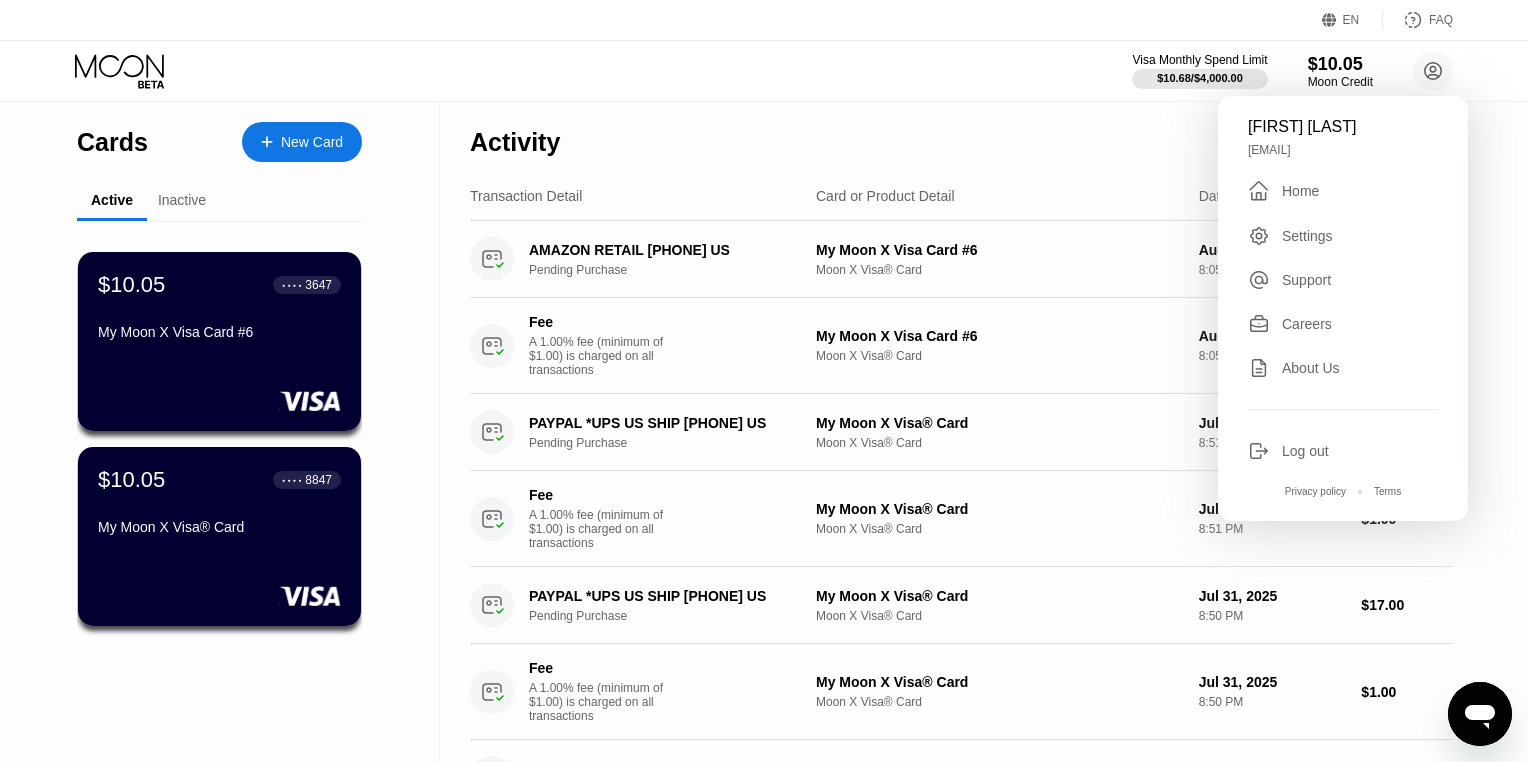 click on "Activity Export" at bounding box center (961, 137) 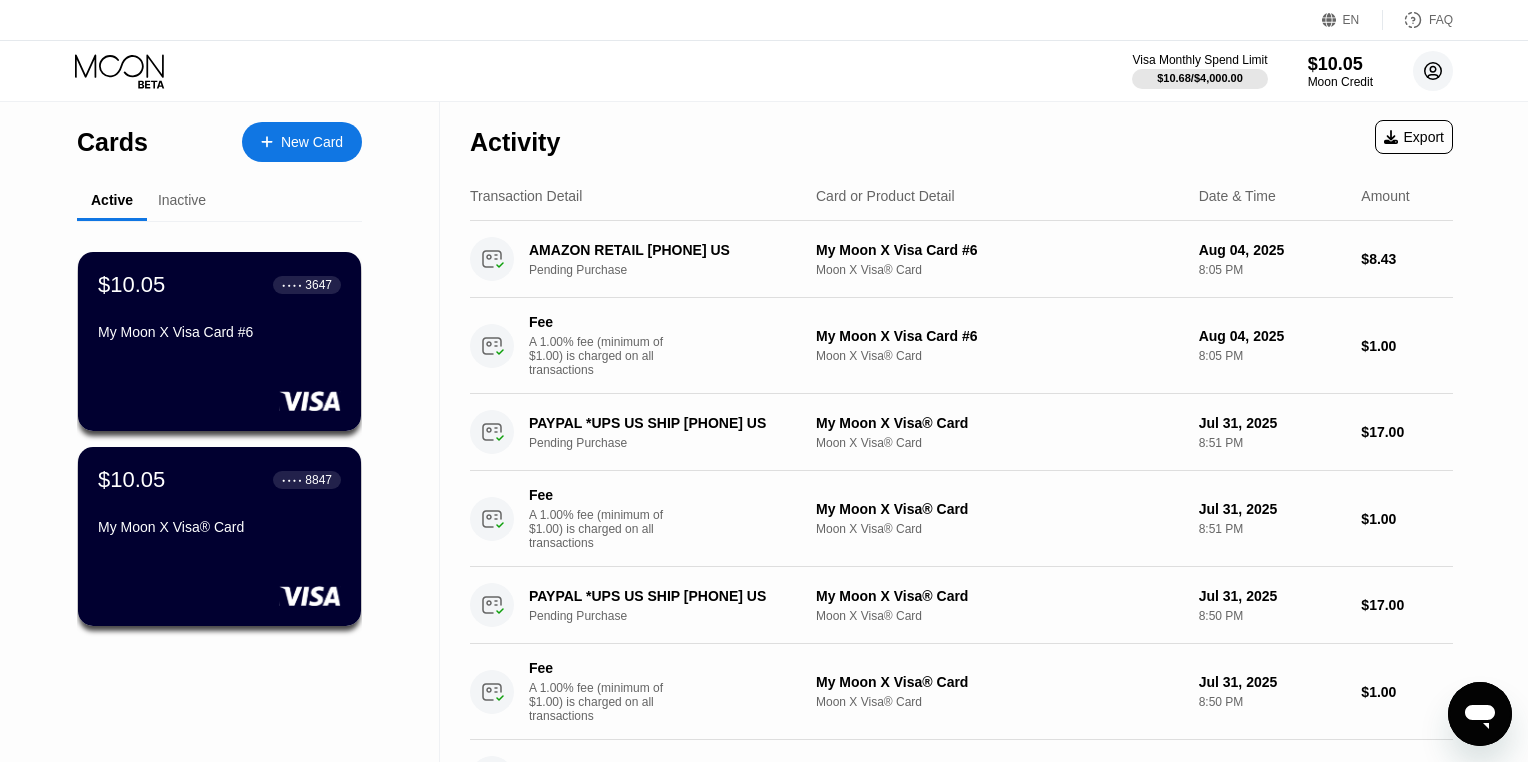click 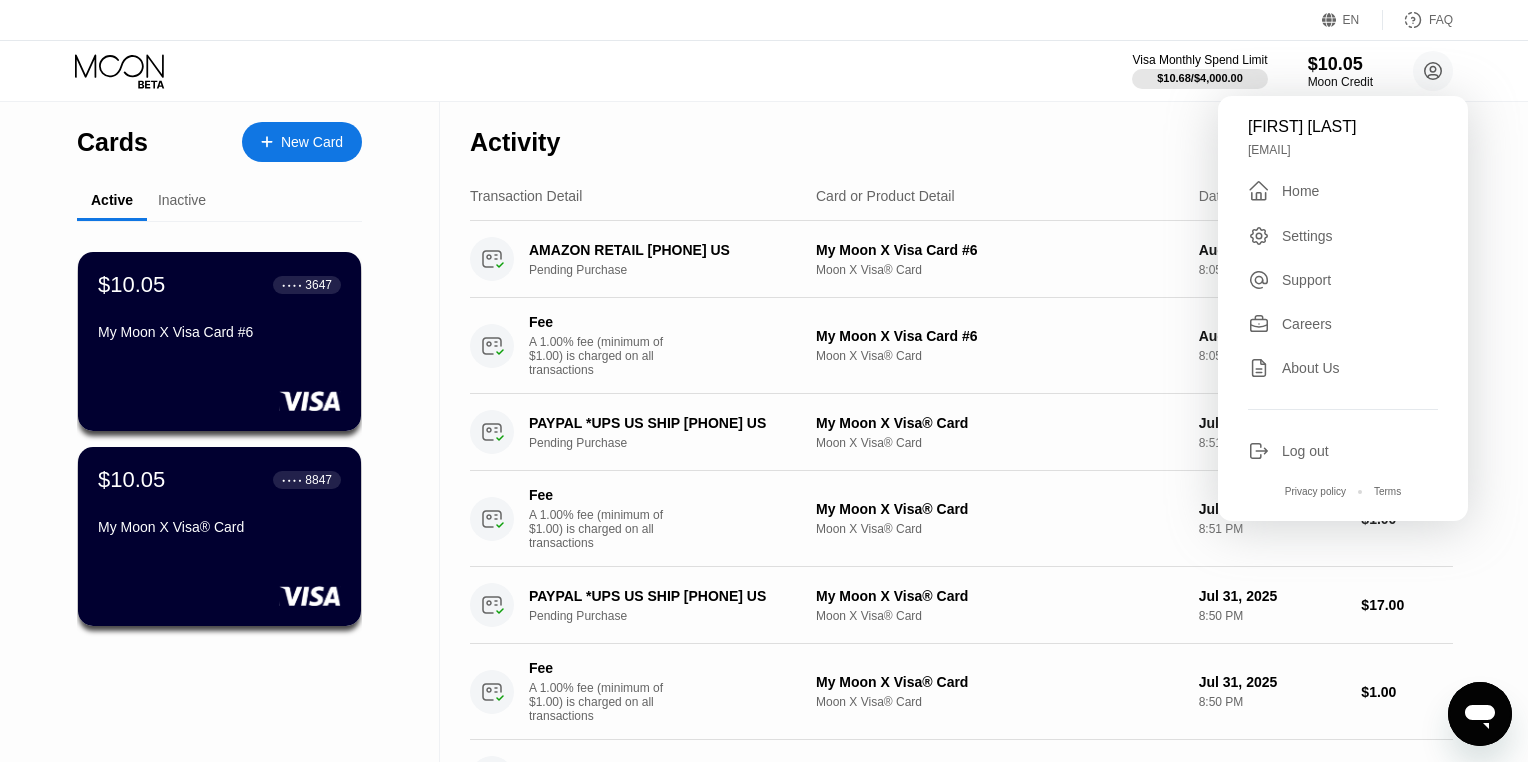 click on "Activity Export" at bounding box center [961, 137] 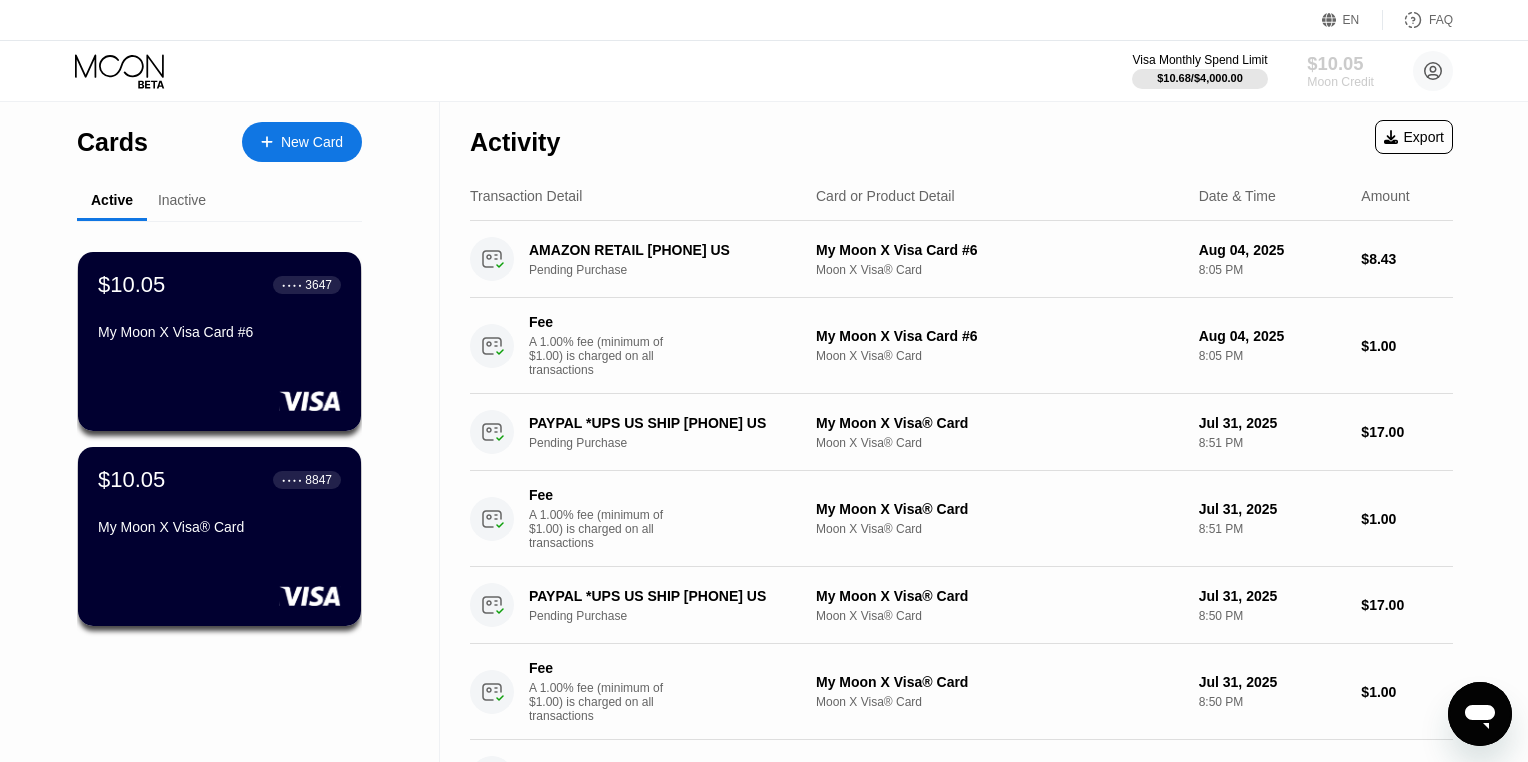 click on "Moon Credit" at bounding box center [1340, 82] 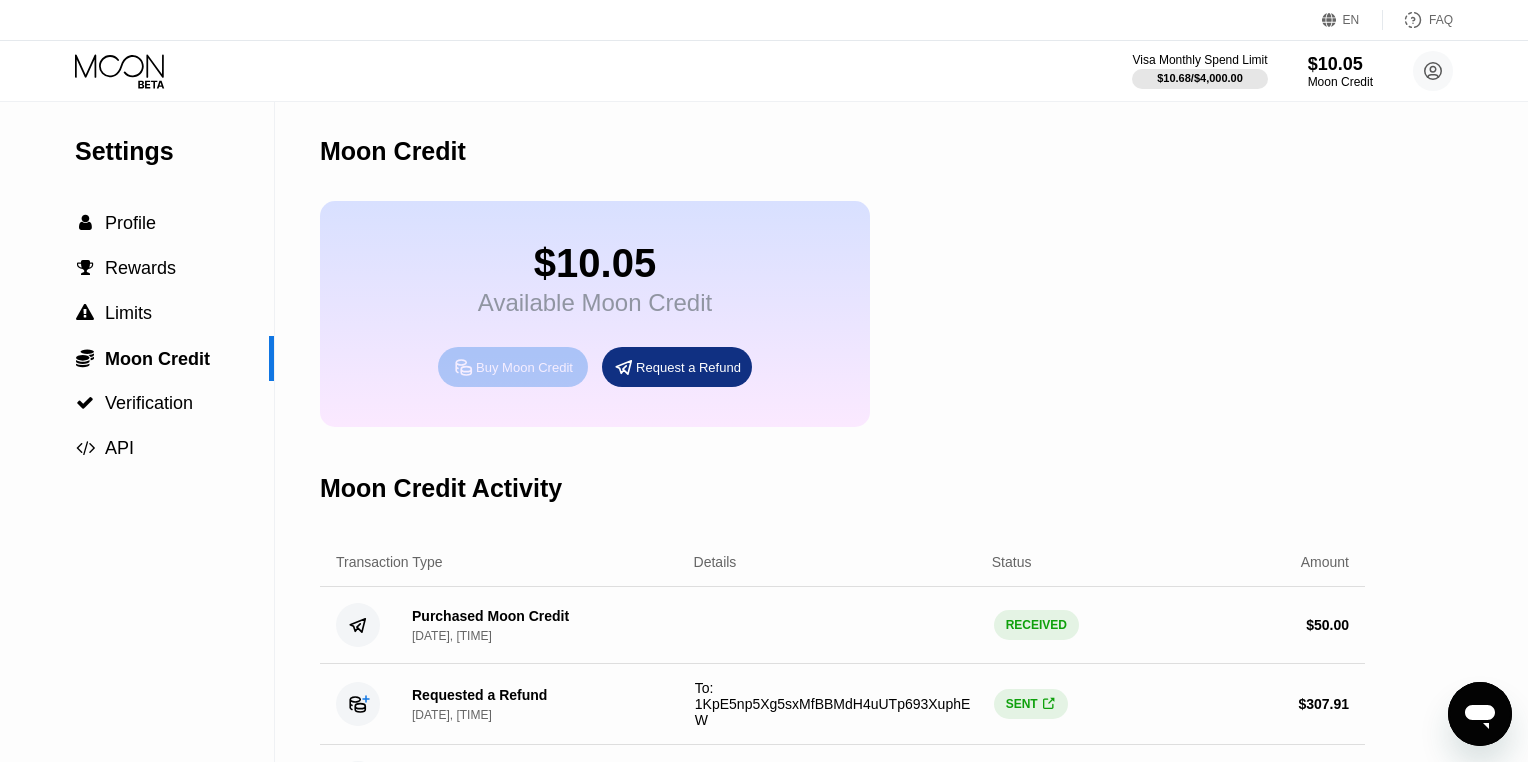 click on "Buy Moon Credit" at bounding box center [524, 367] 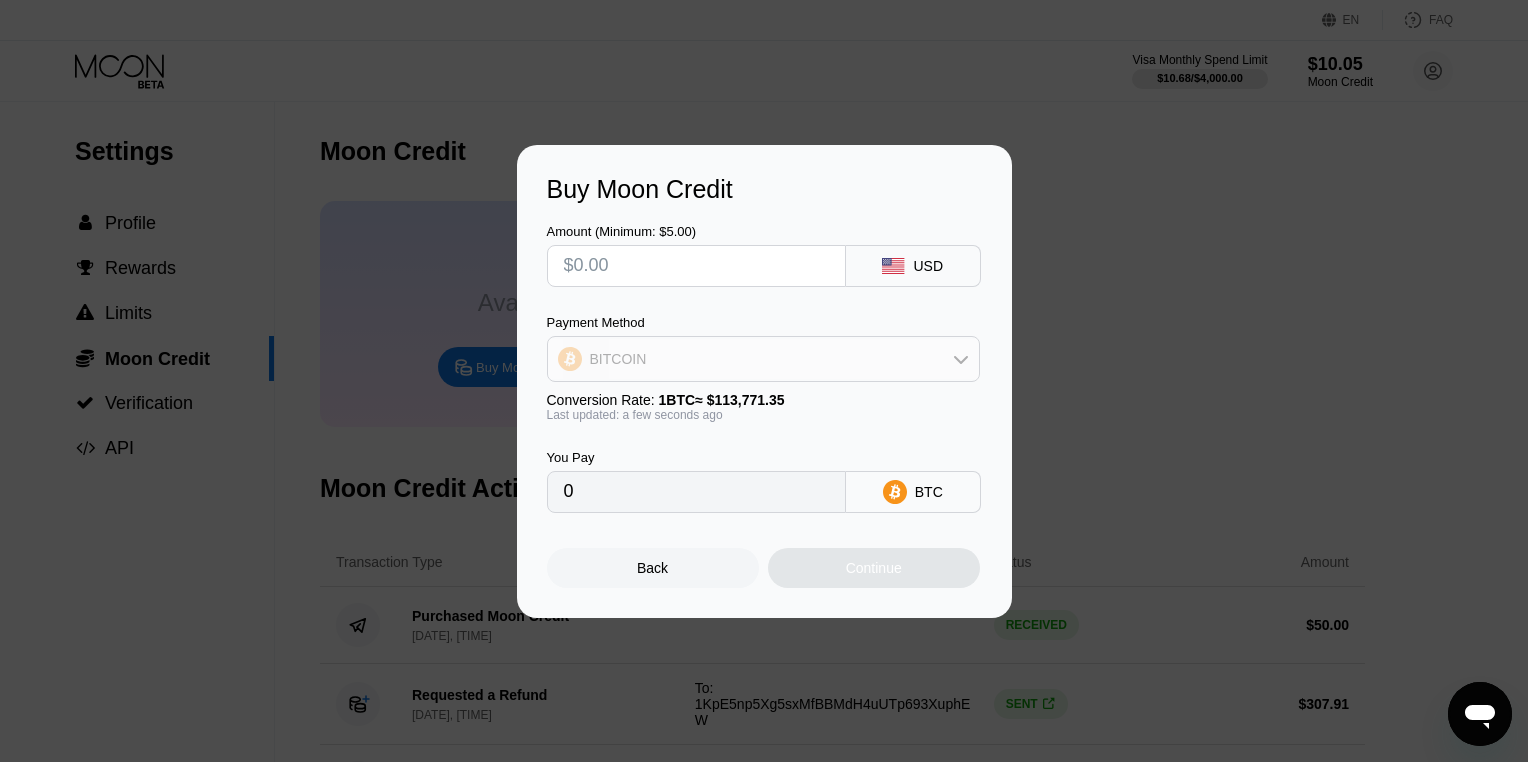 click on "BITCOIN" at bounding box center (763, 359) 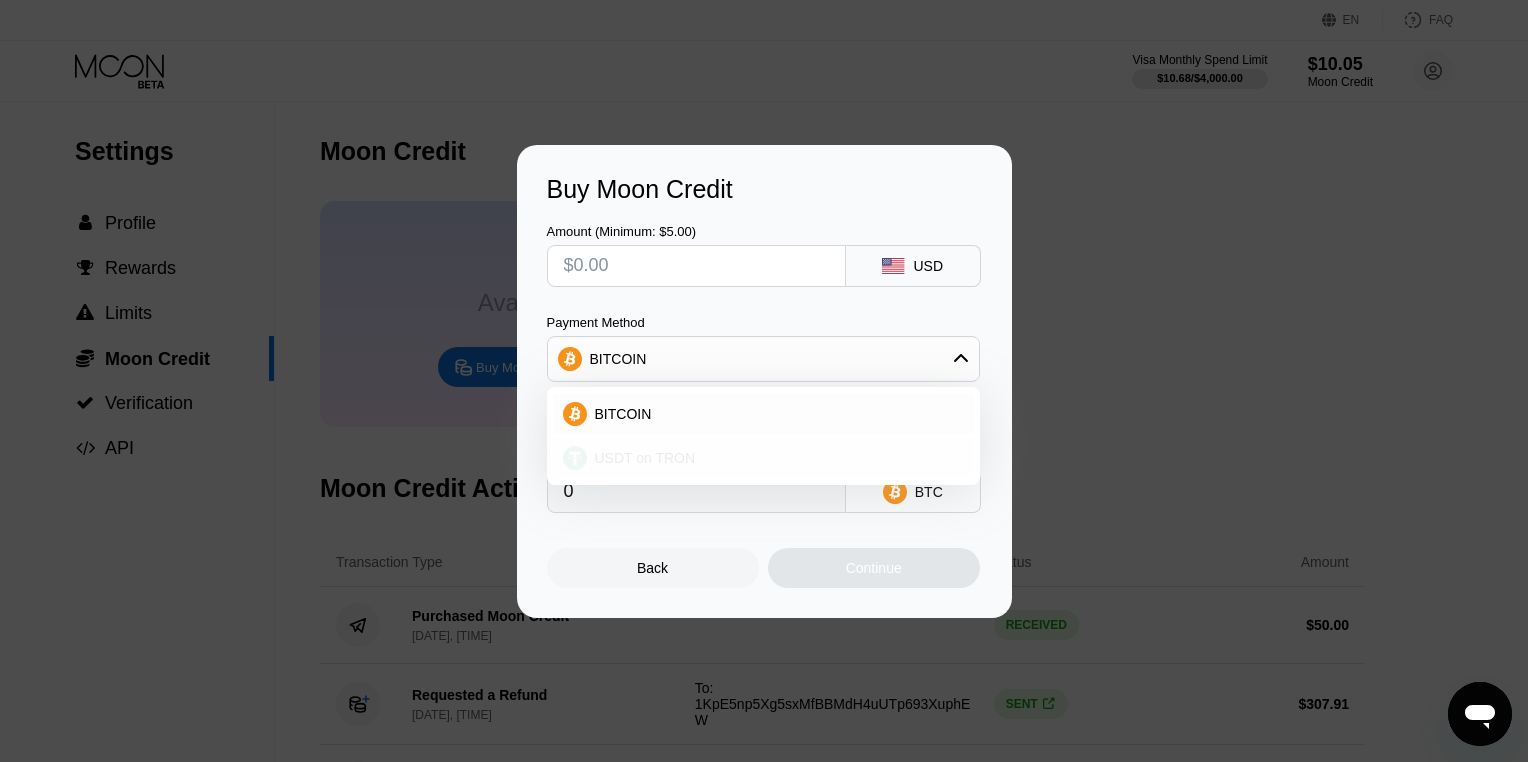 click on "USDT on TRON" at bounding box center (645, 458) 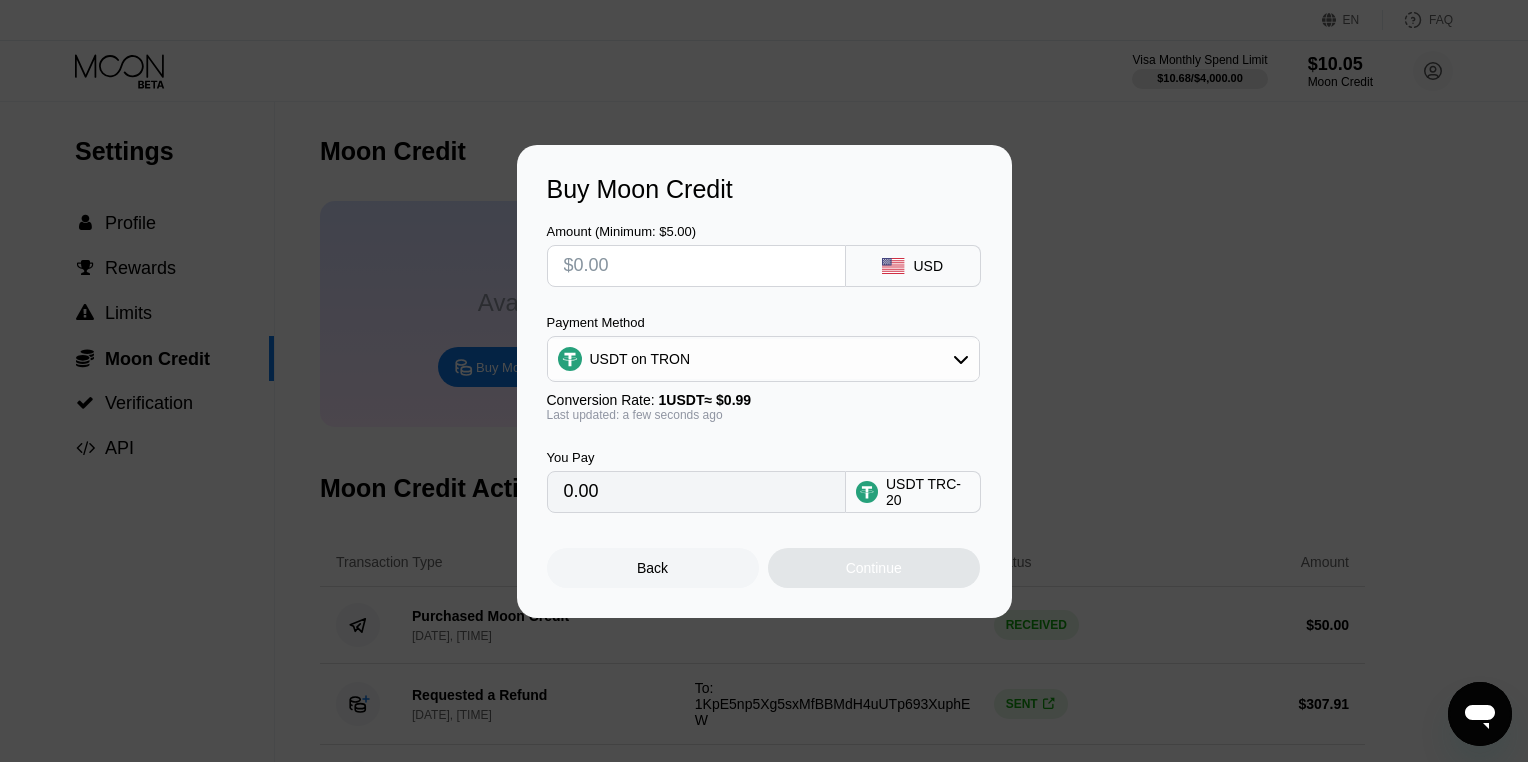 click at bounding box center (696, 266) 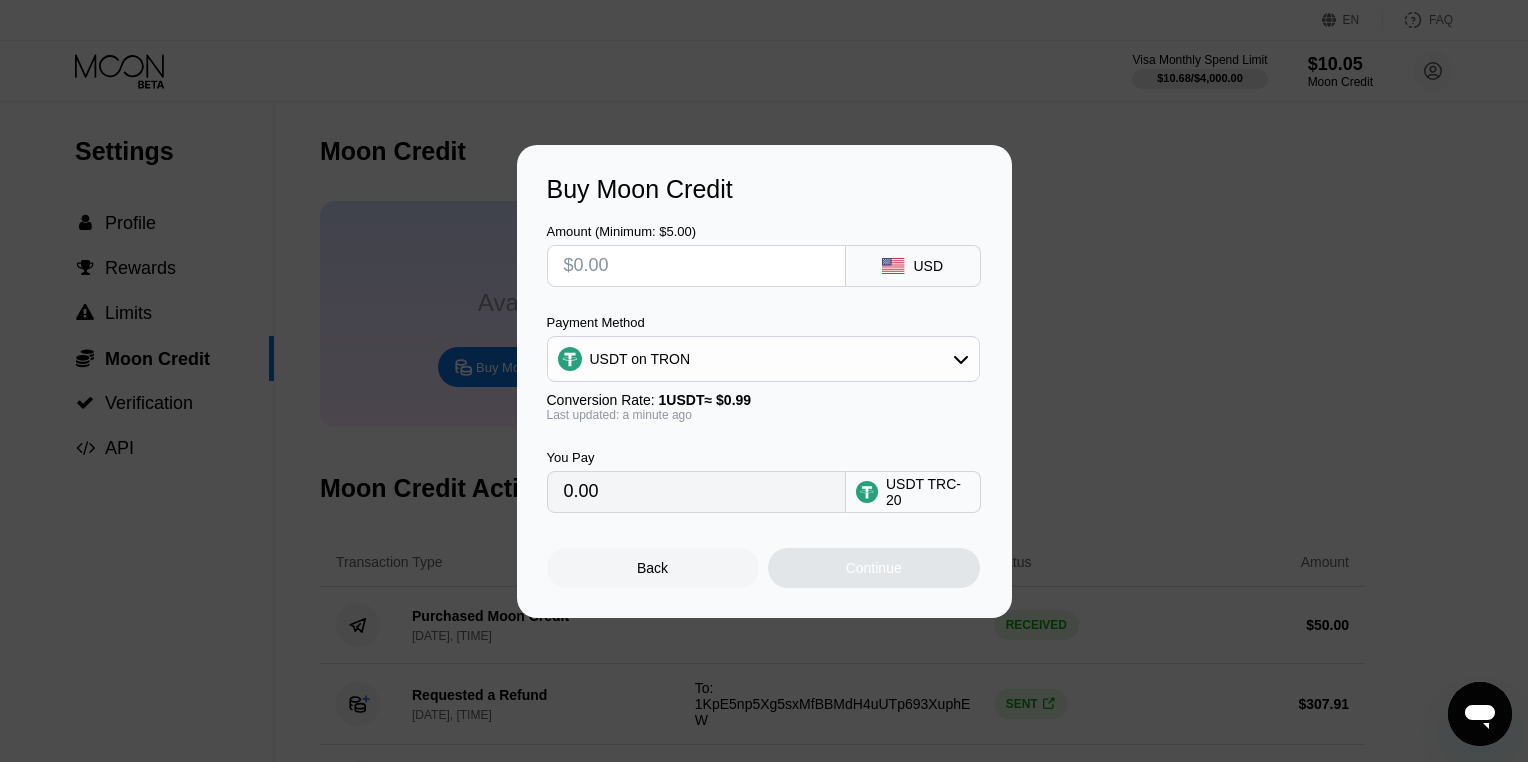 type on "$5" 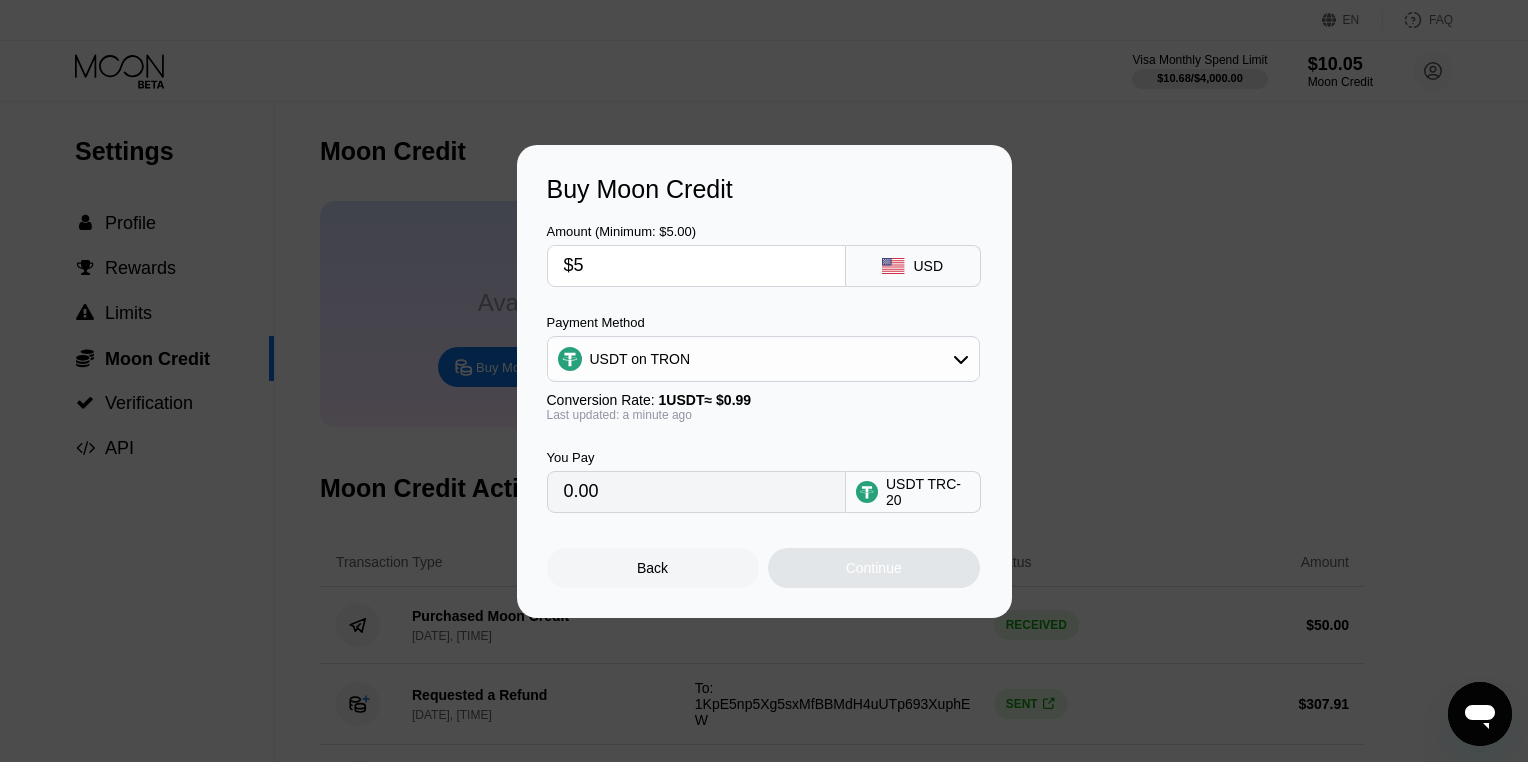 type on "5.05" 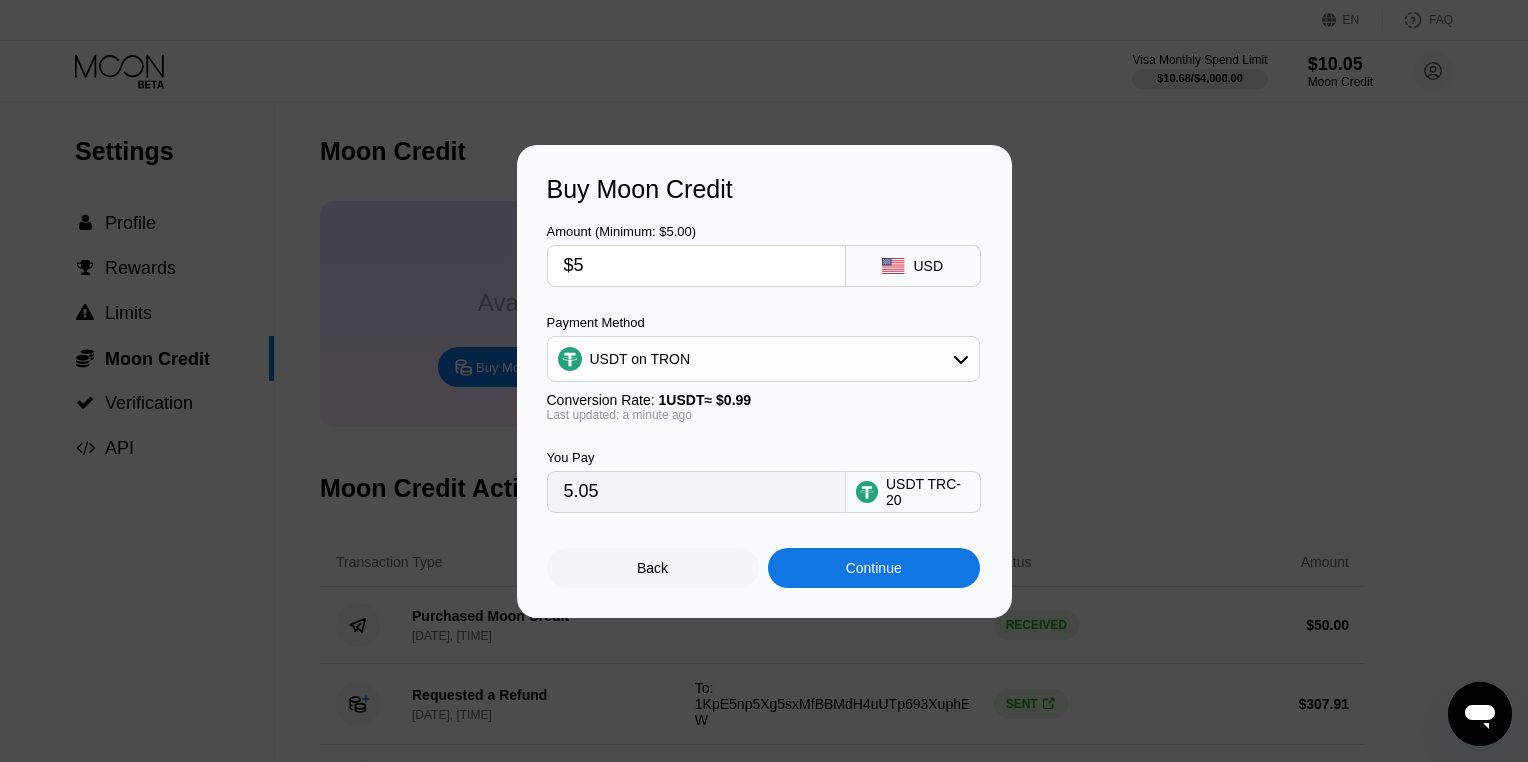type on "$50" 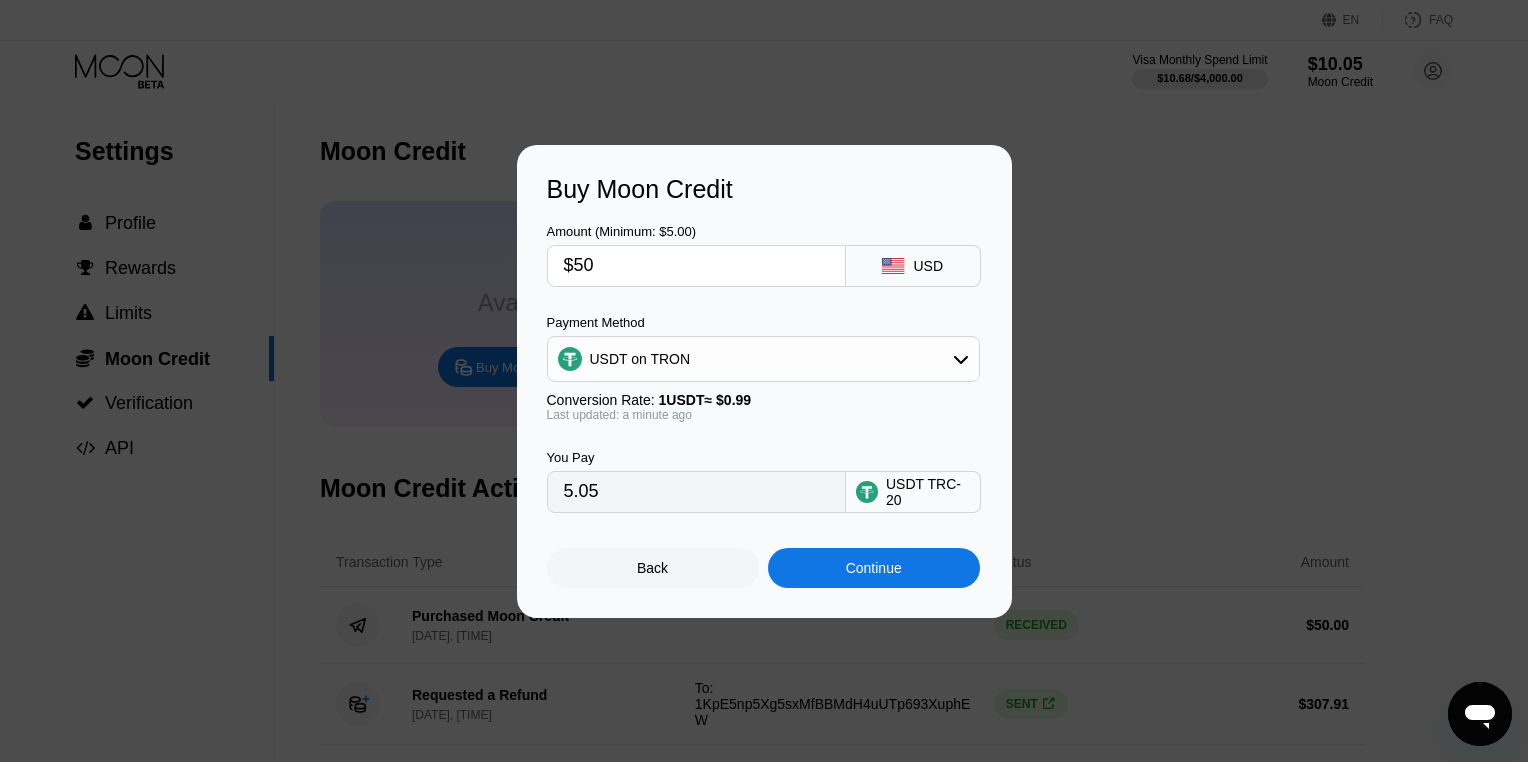 type on "50.51" 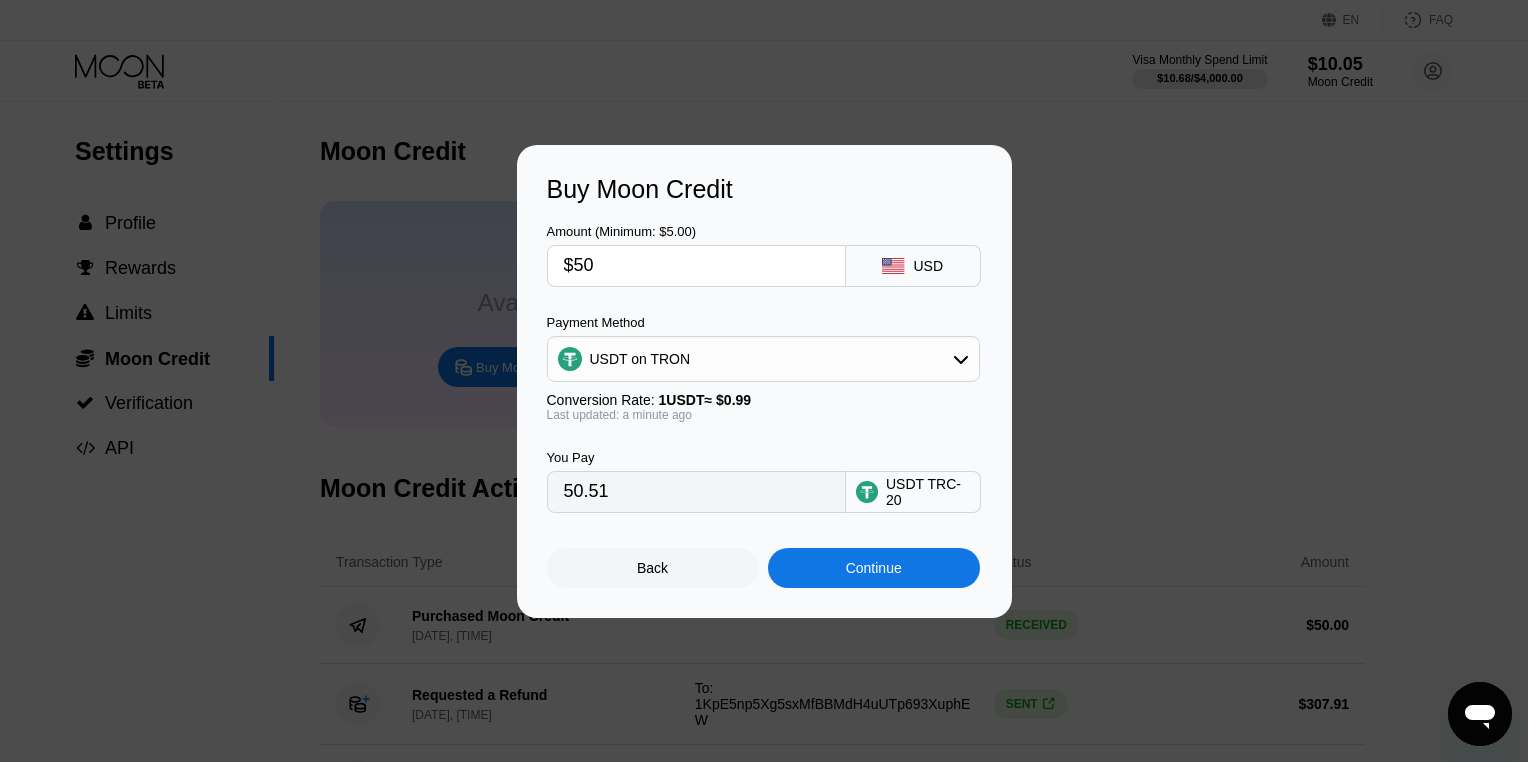 drag, startPoint x: 567, startPoint y: 266, endPoint x: 579, endPoint y: 270, distance: 12.649111 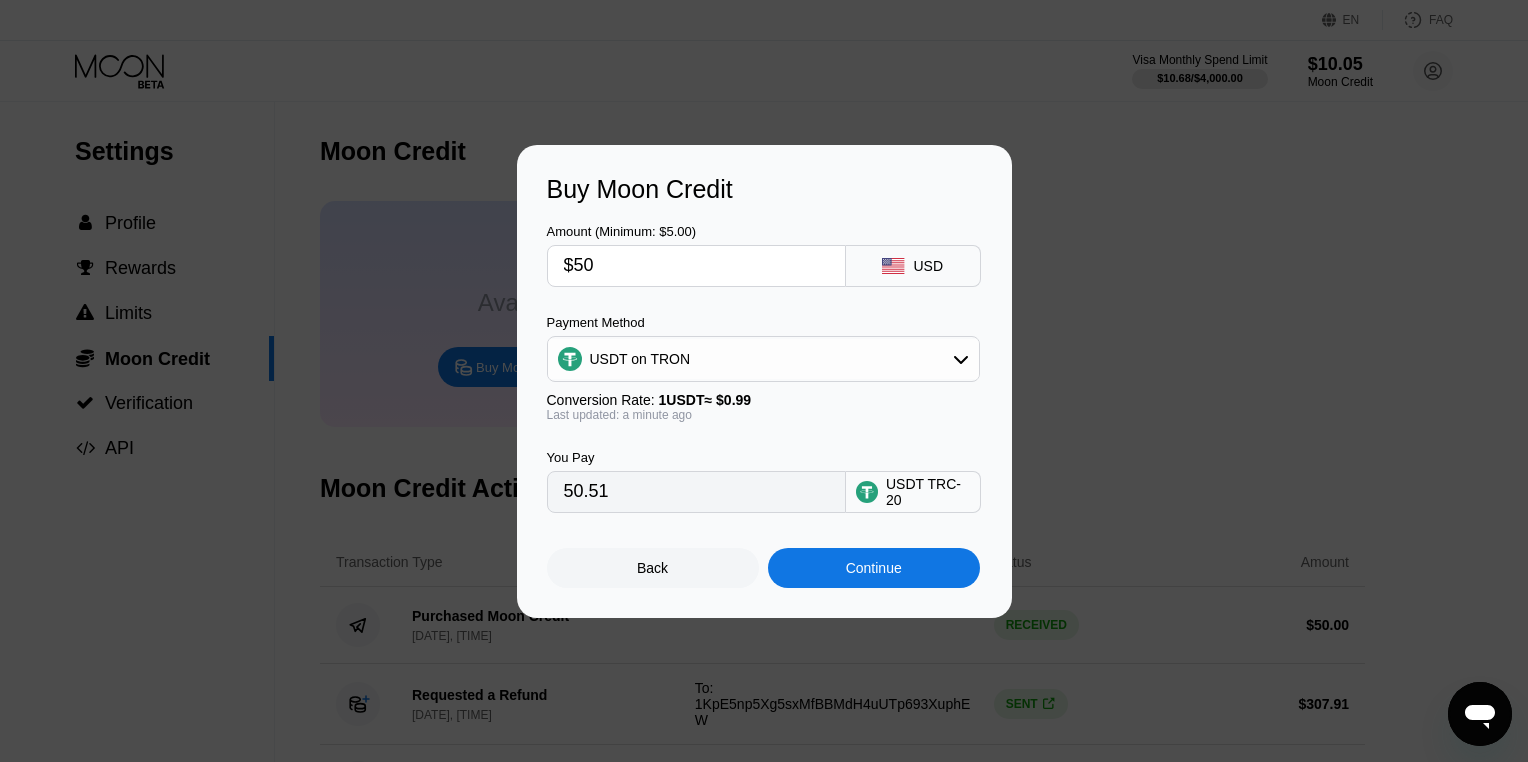 click on "$50" at bounding box center (696, 266) 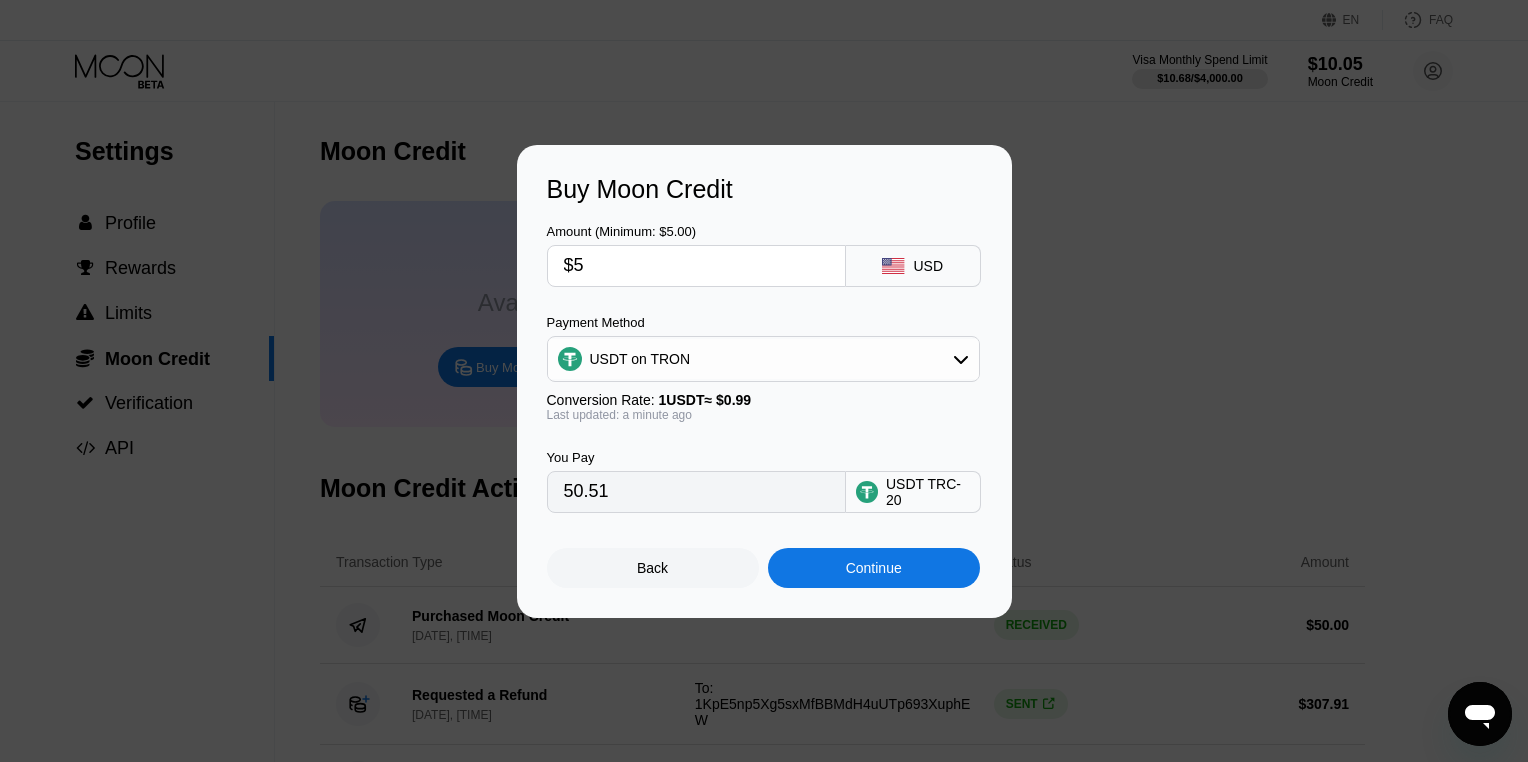 type on "5.05" 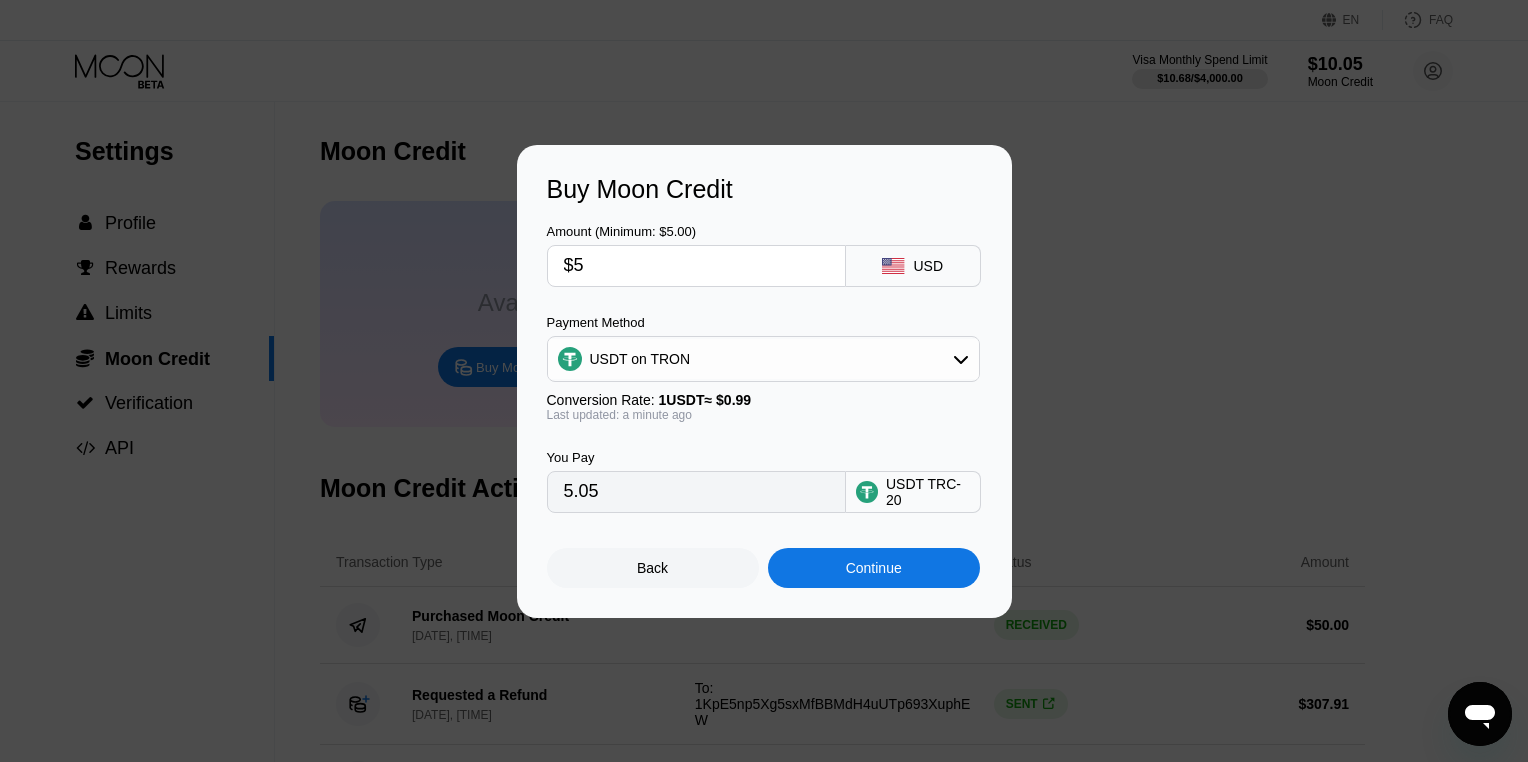 click on "You Pay 5.05 USDT TRC-20" at bounding box center (764, 467) 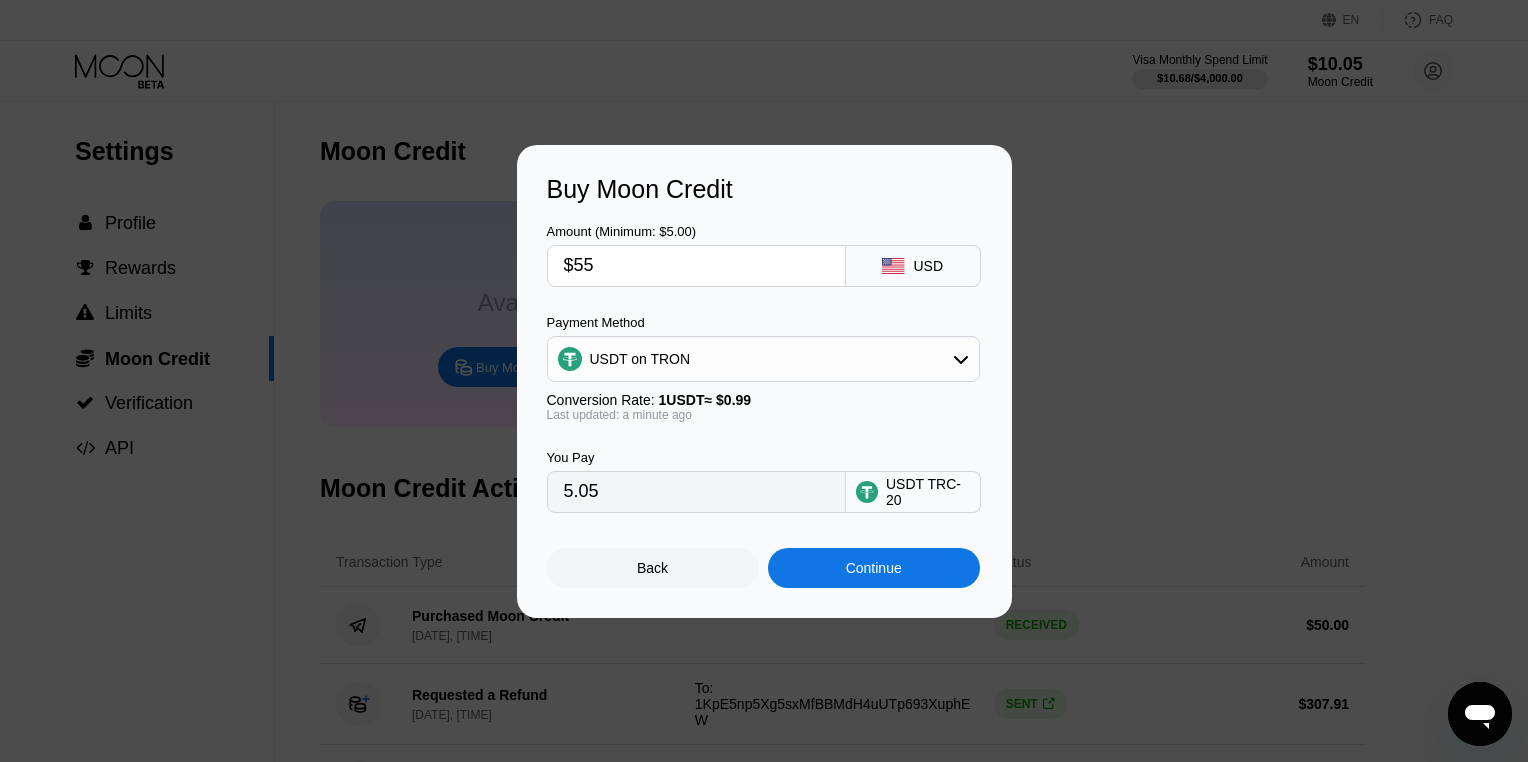 type on "55.56" 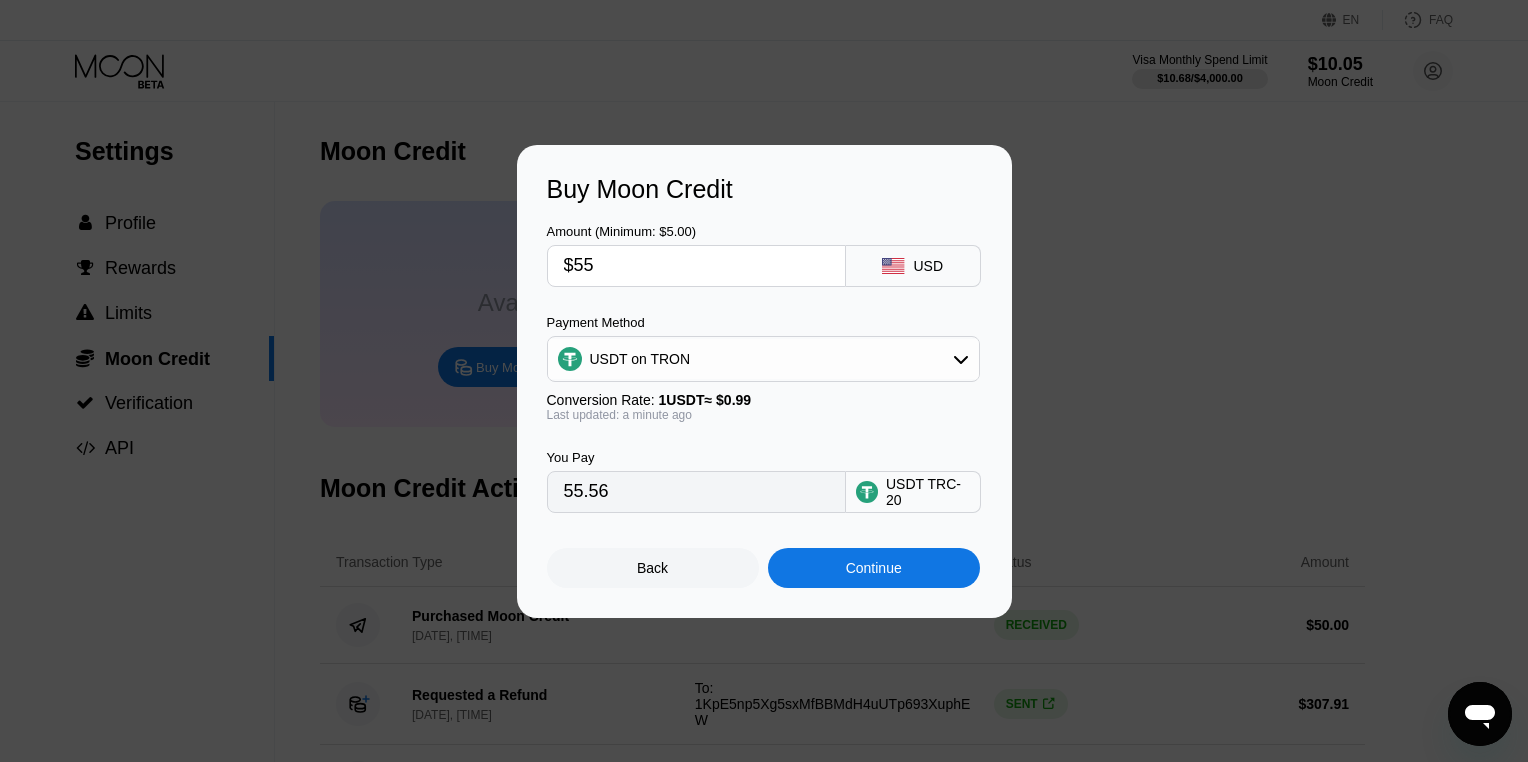 type on "$55" 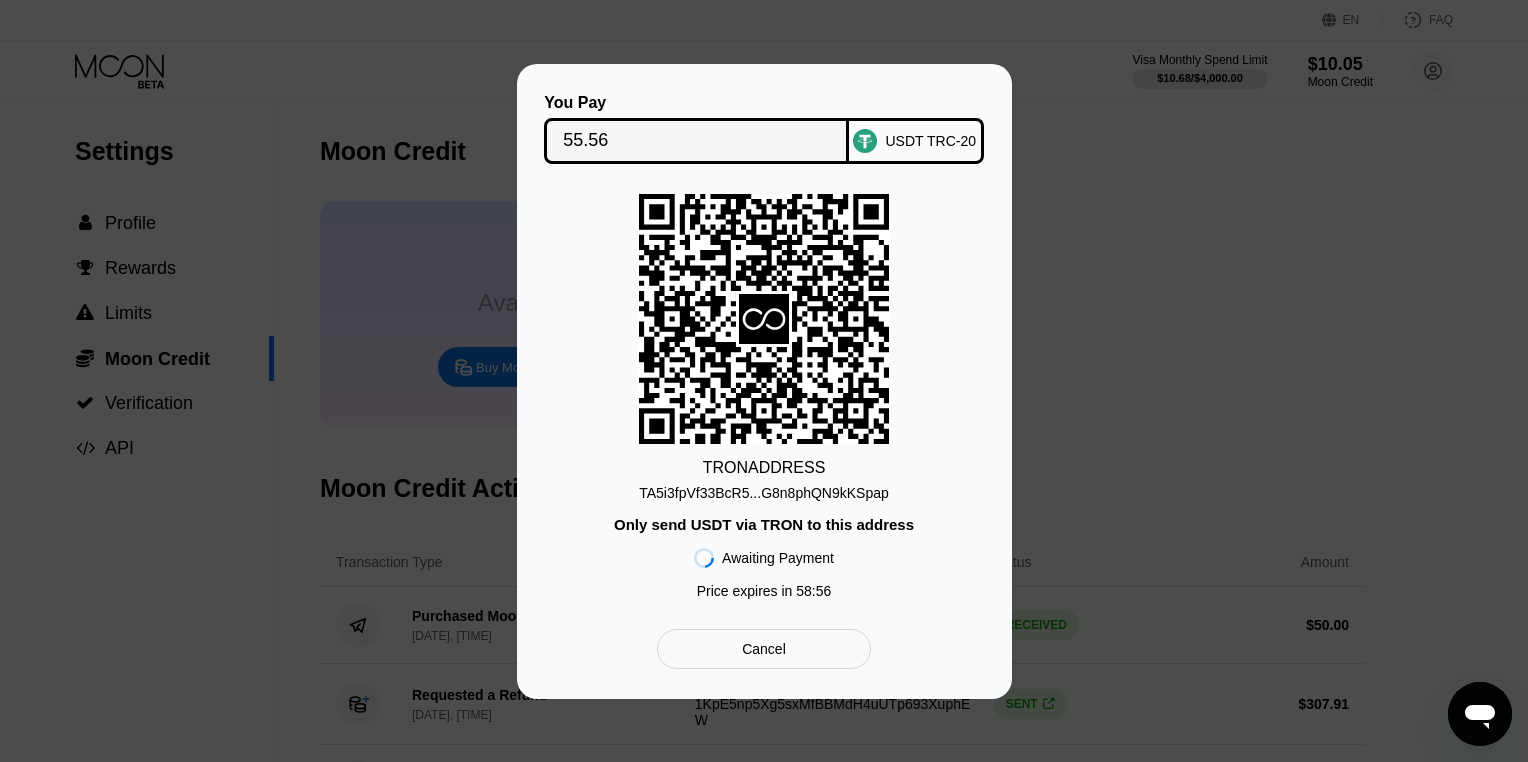 click on "TA5i3fpVf33BcR5...G8n8phQN9kKSpap" at bounding box center (764, 493) 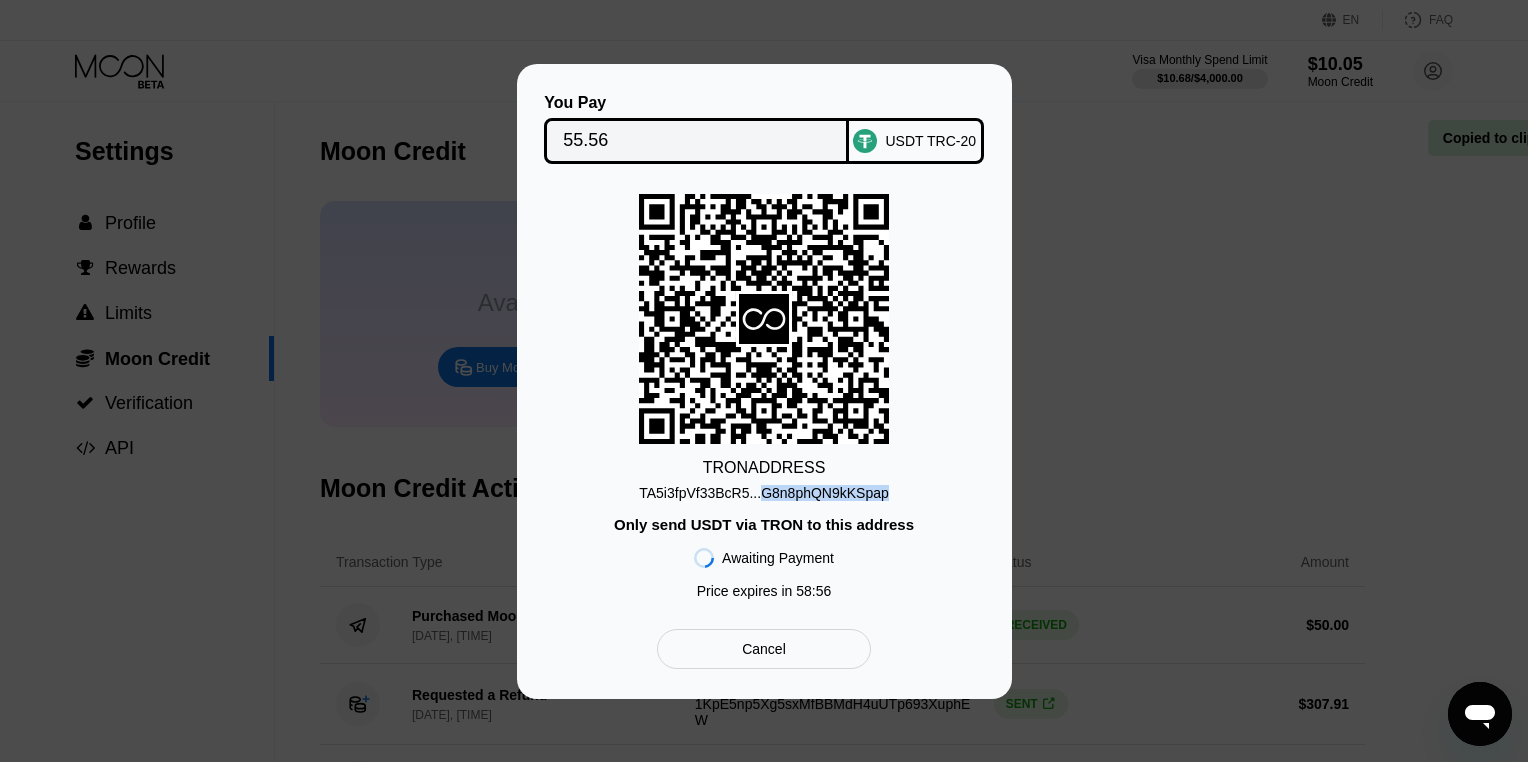 click on "TA5i3fpVf33BcR5...G8n8phQN9kKSpap" at bounding box center [764, 493] 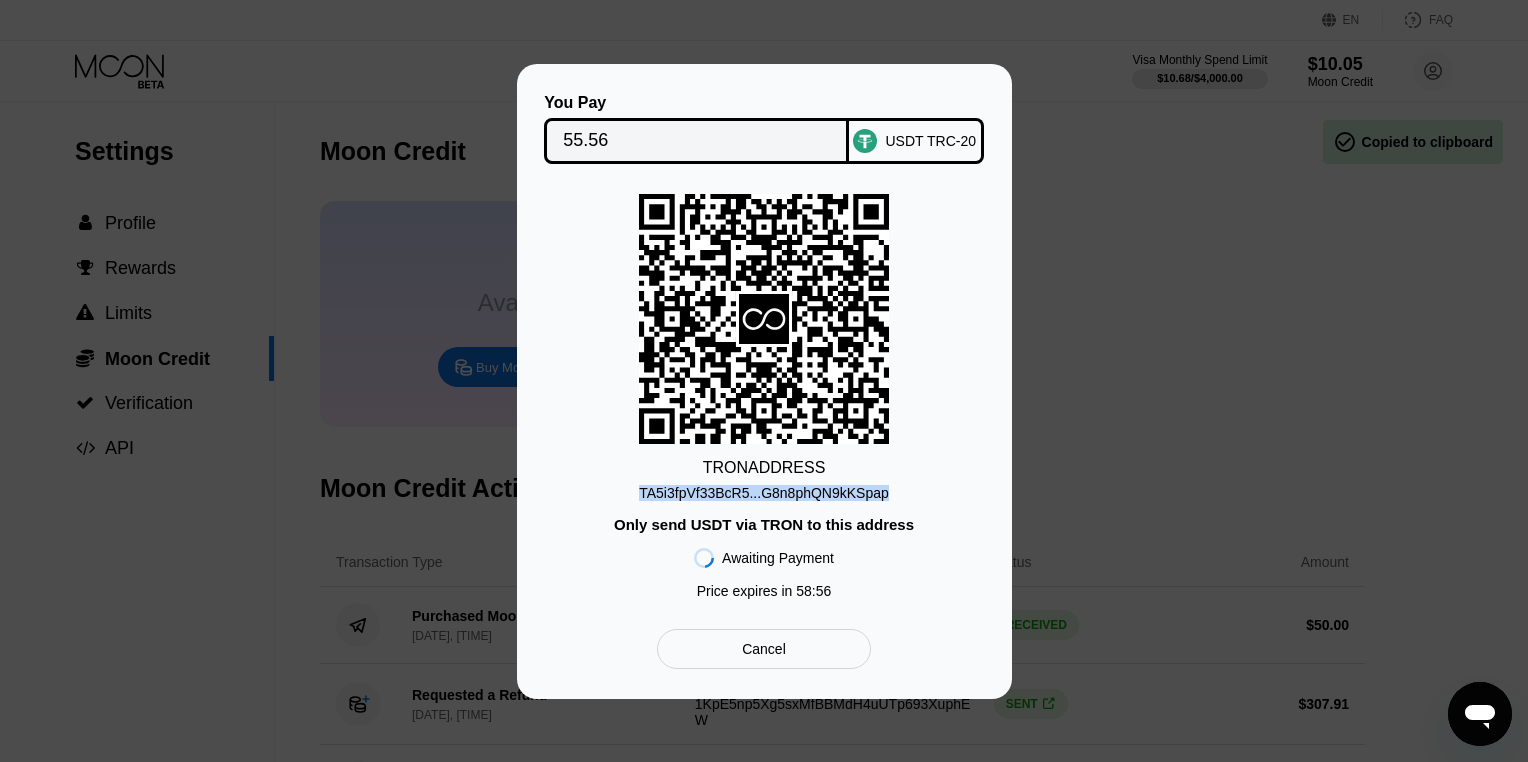 click on "TA5i3fpVf33BcR5...G8n8phQN9kKSpap" at bounding box center (764, 493) 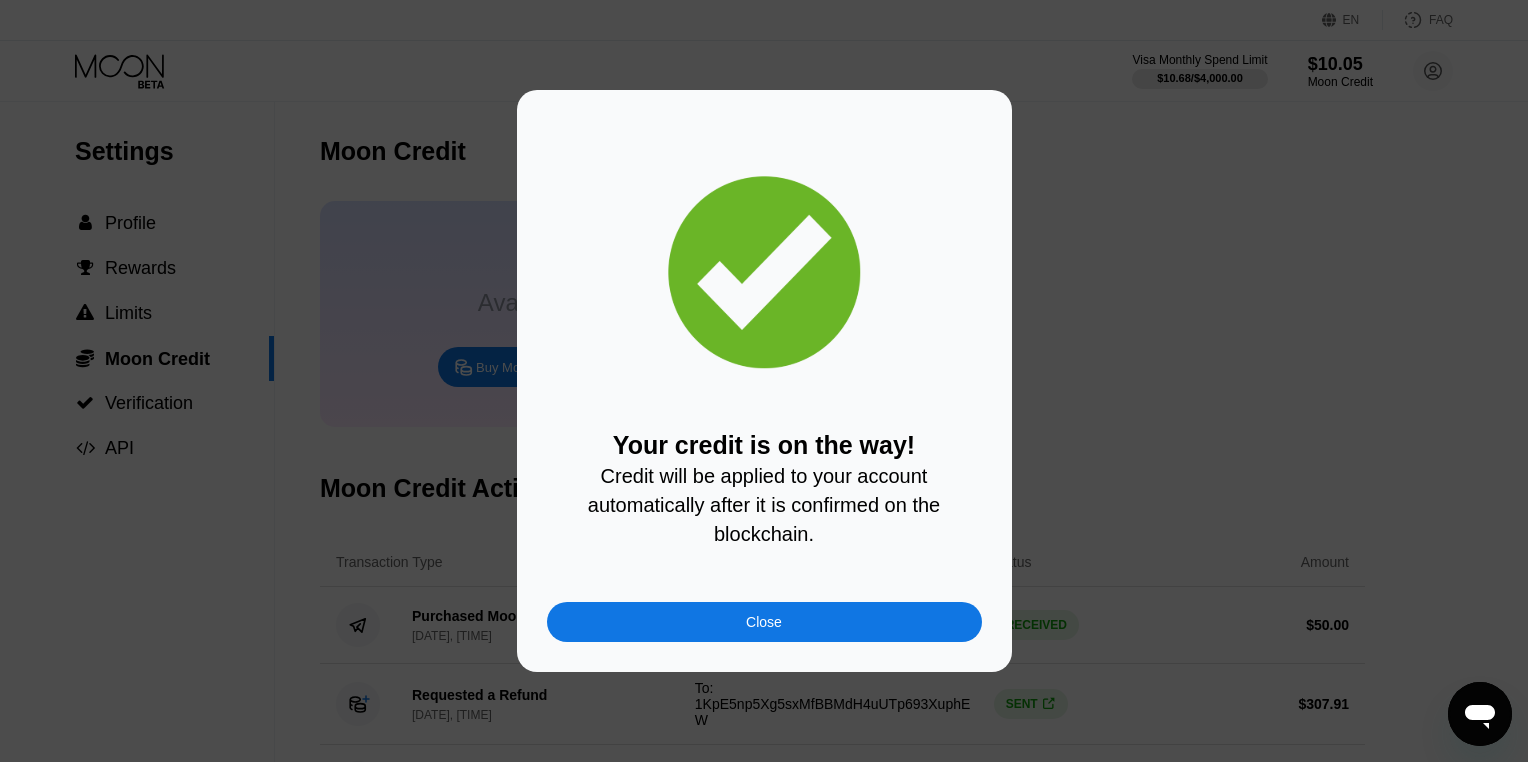 click on "Close" at bounding box center (764, 622) 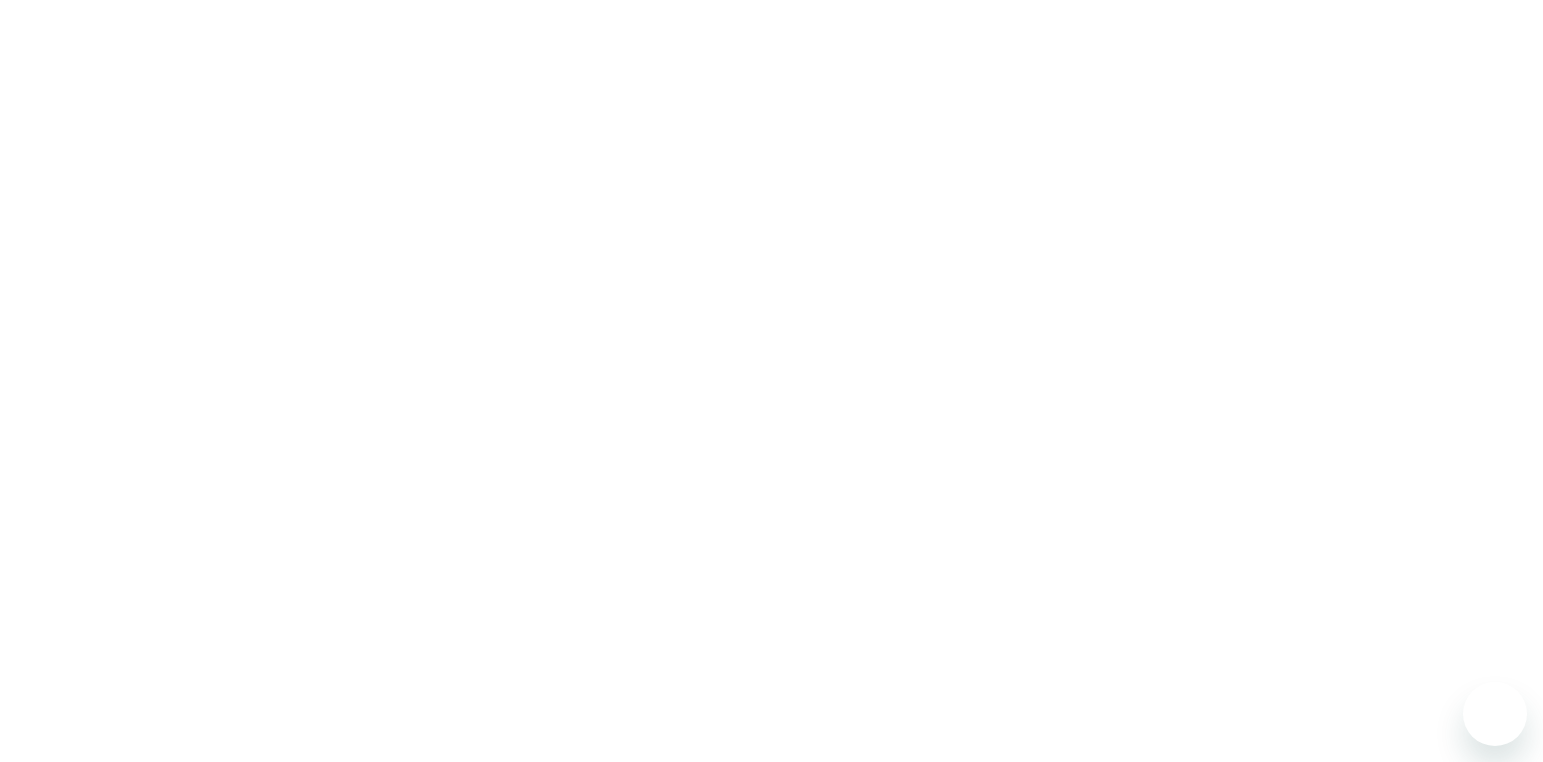 scroll, scrollTop: 0, scrollLeft: 0, axis: both 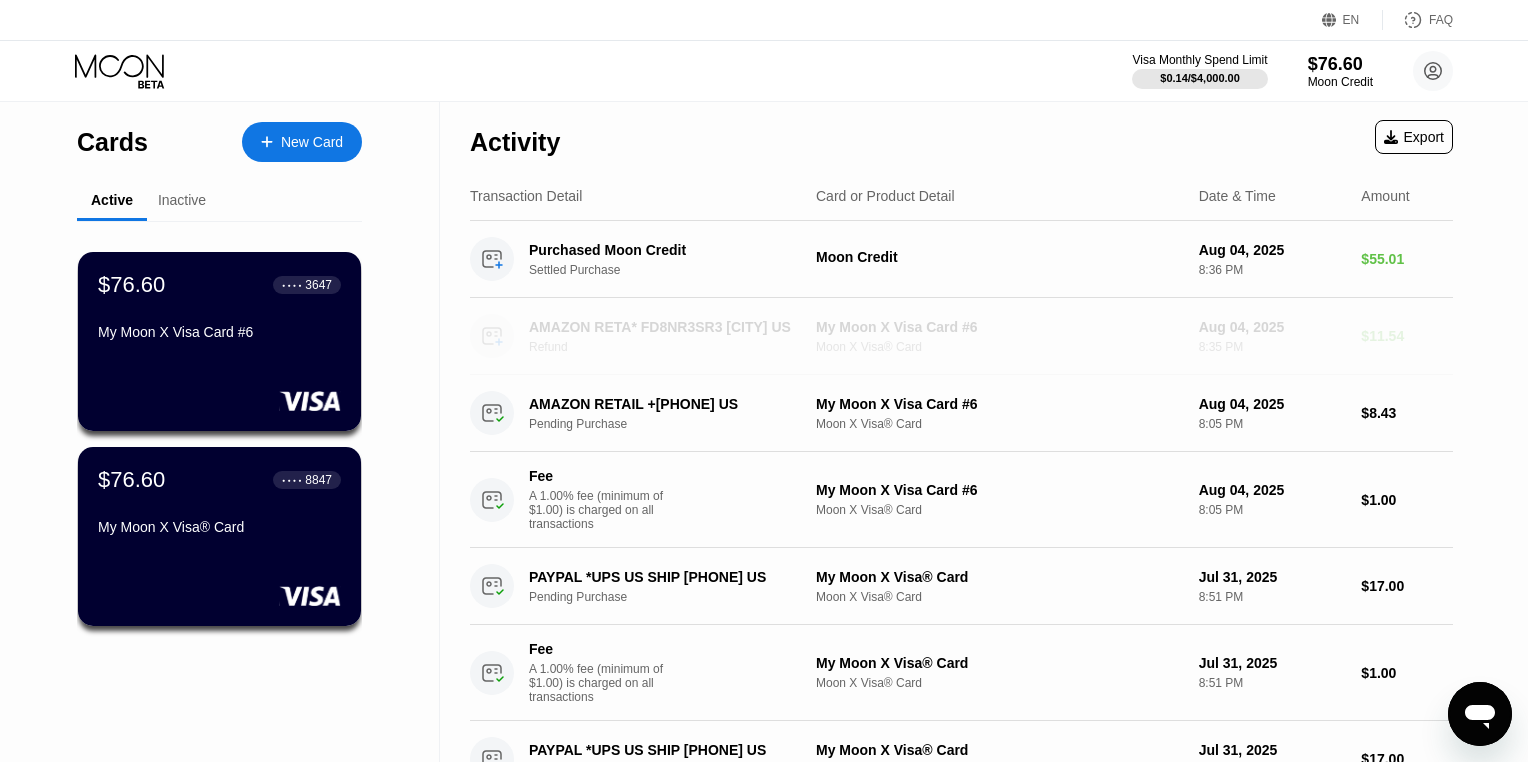 click on "My Moon X Visa Card #6" at bounding box center (999, 327) 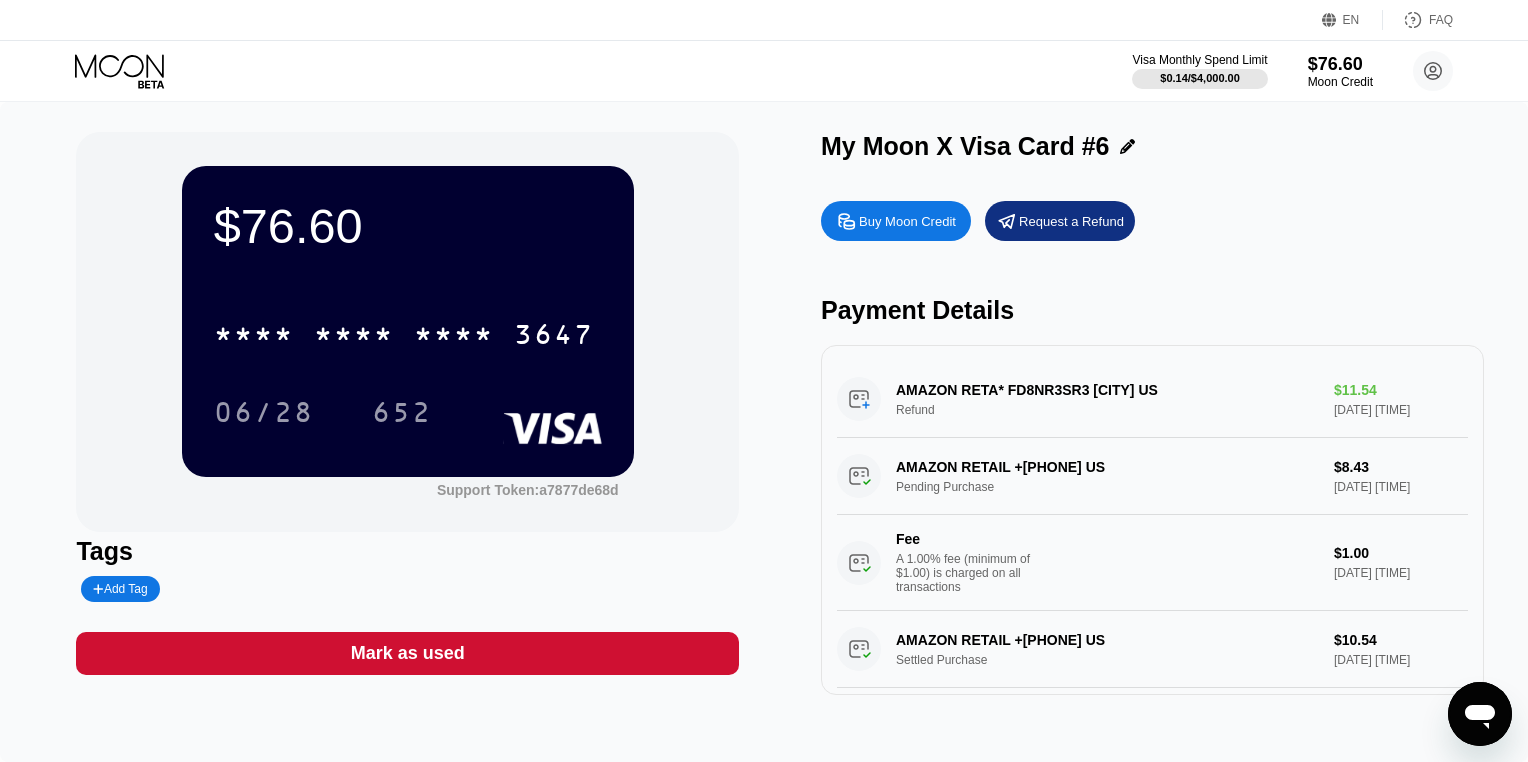 click 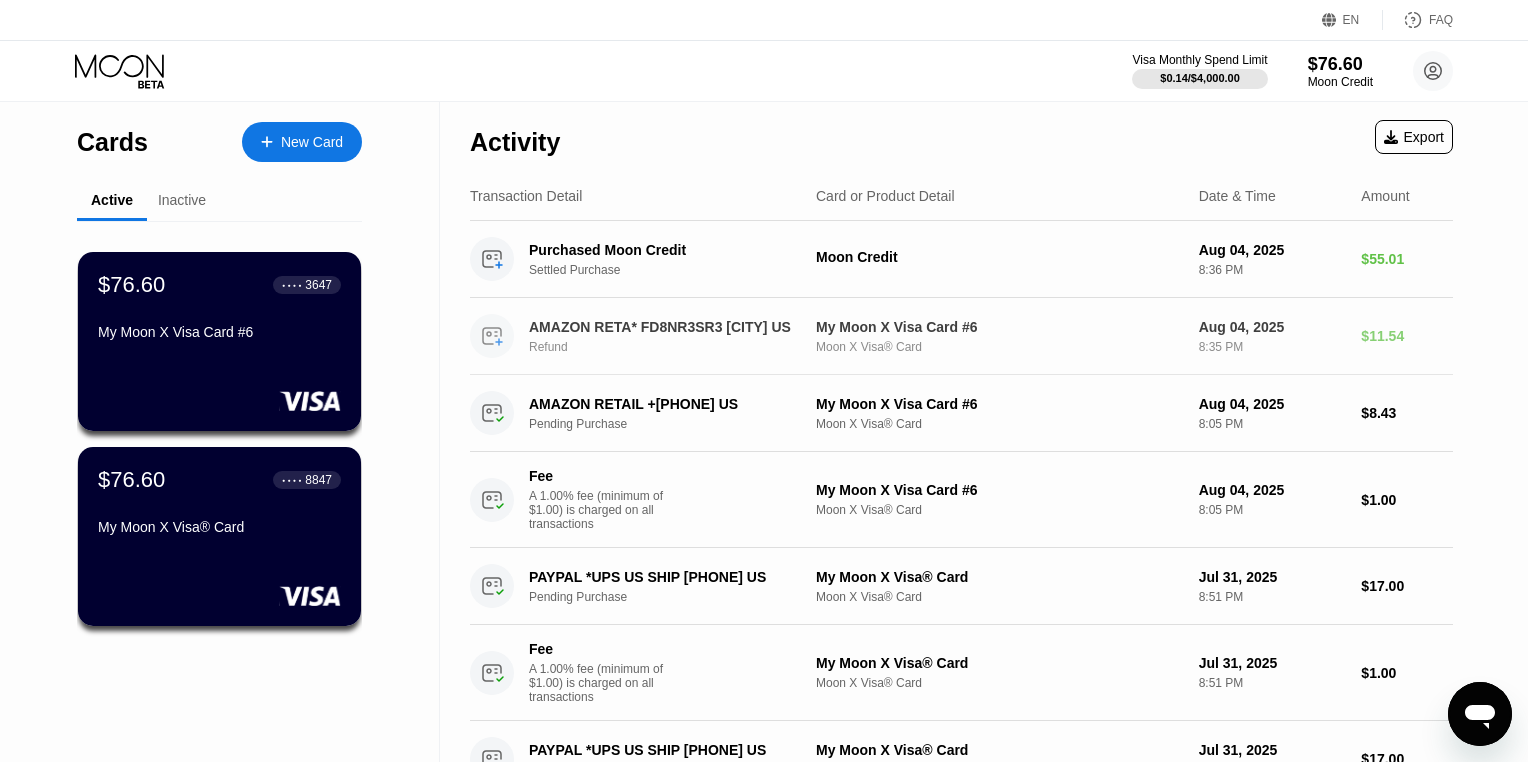 click on "AMAZON RETA* FD8NR3SR3   [CITY]      US" at bounding box center (667, 327) 